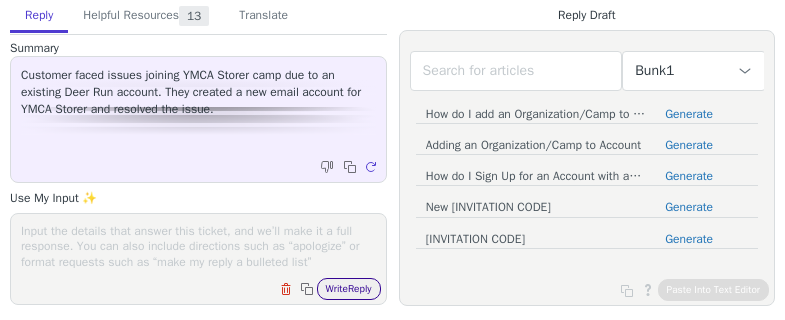 scroll, scrollTop: 0, scrollLeft: 0, axis: both 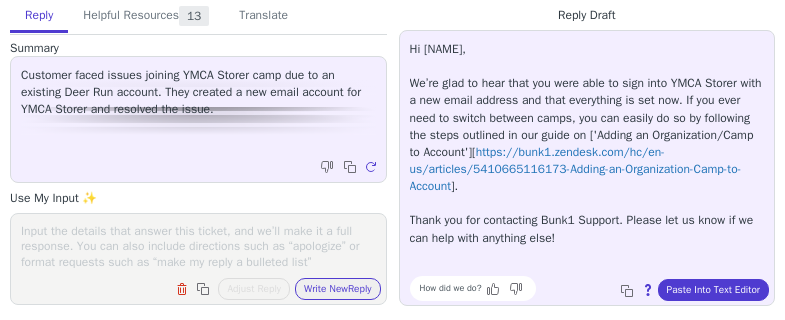 click at bounding box center (198, 246) 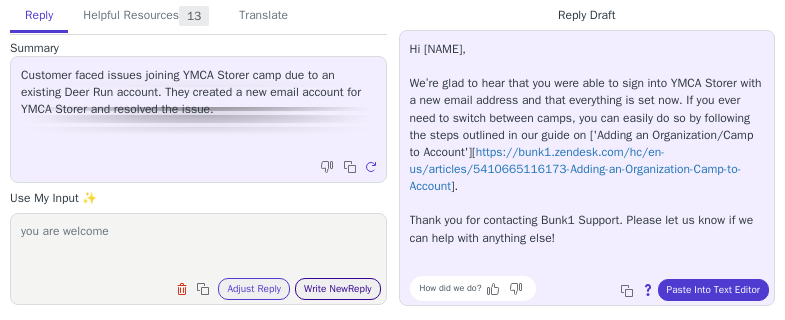 type on "you are welcome" 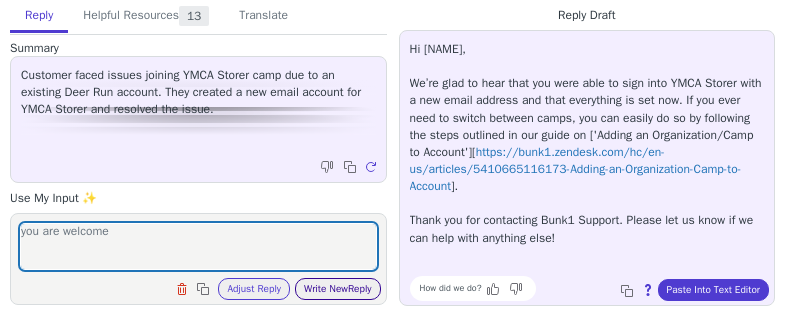 click on "Write New  Reply" at bounding box center (338, 289) 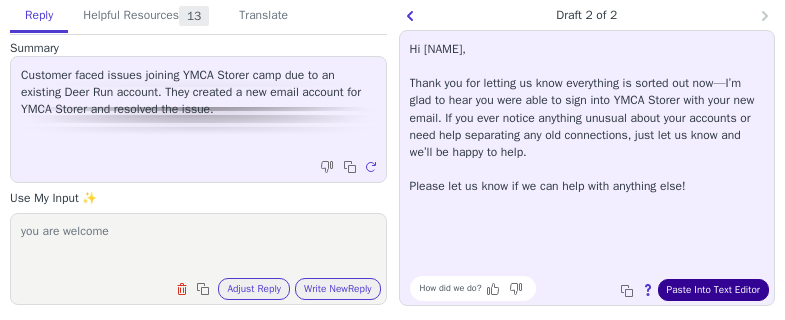 click on "Paste Into Text Editor" at bounding box center [713, 290] 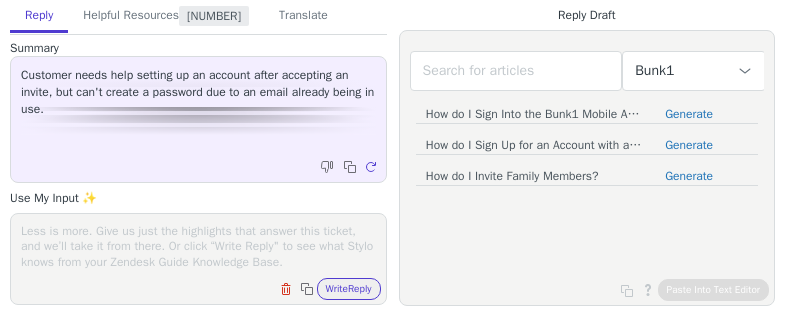 scroll, scrollTop: 0, scrollLeft: 0, axis: both 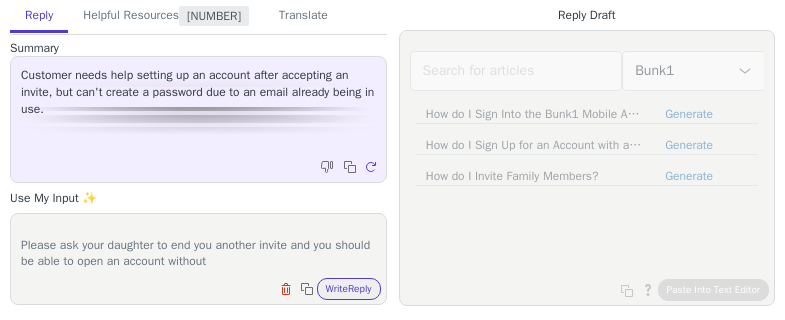 type on "It looks like your account was not properly setup which is why you were unable to create a account using the invite link.
Please ask your daughter to end you another invite and you should be able to open an account without" 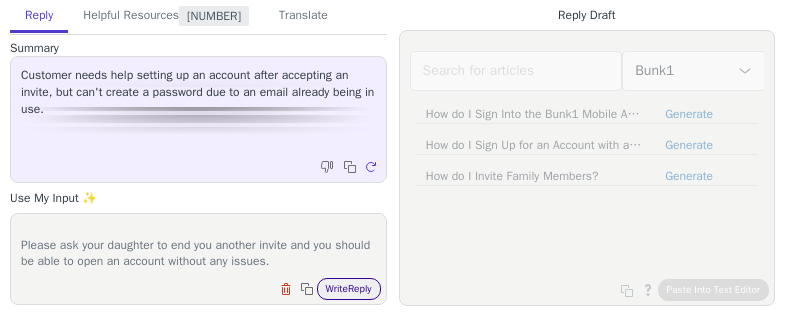 click on "Write  Reply" at bounding box center [349, 289] 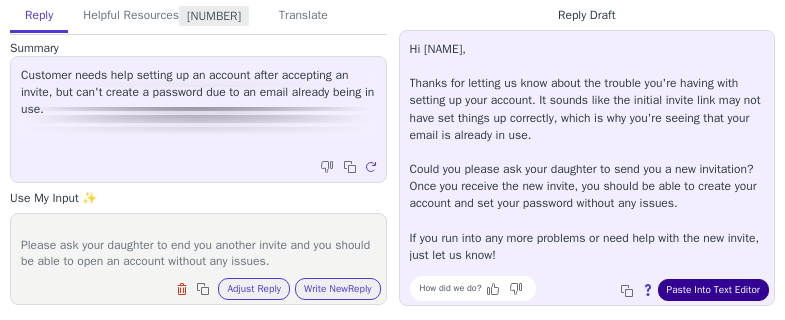click on "Paste Into Text Editor" at bounding box center (713, 290) 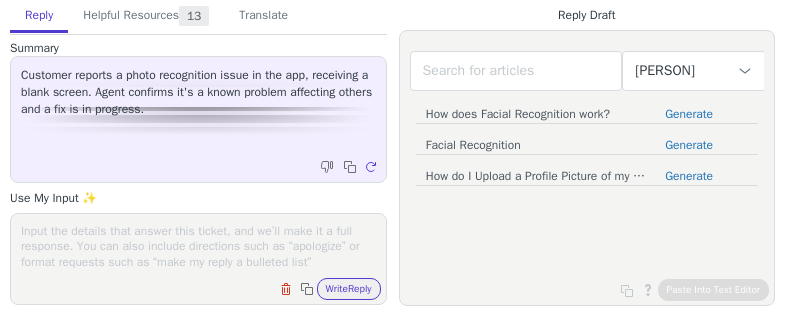 scroll, scrollTop: 0, scrollLeft: 0, axis: both 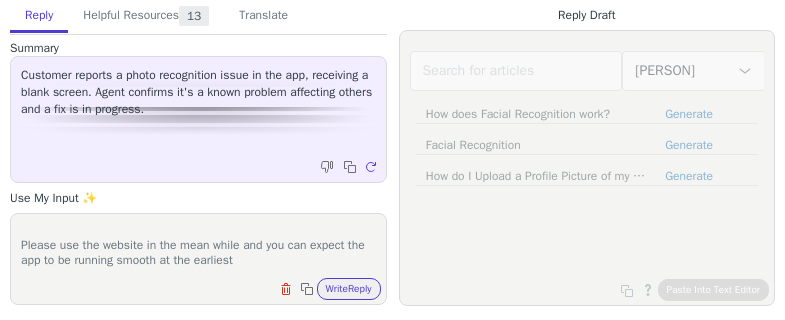 type on "The detected photos are available to be viewed on the account.
Please use the website in the mean while and you can expect the app to be running smooth at the earliest" 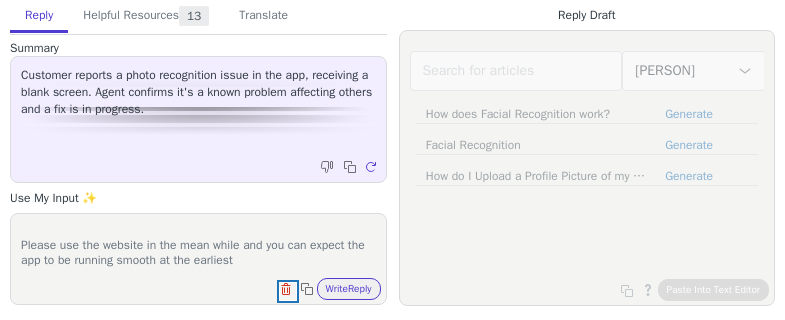 type 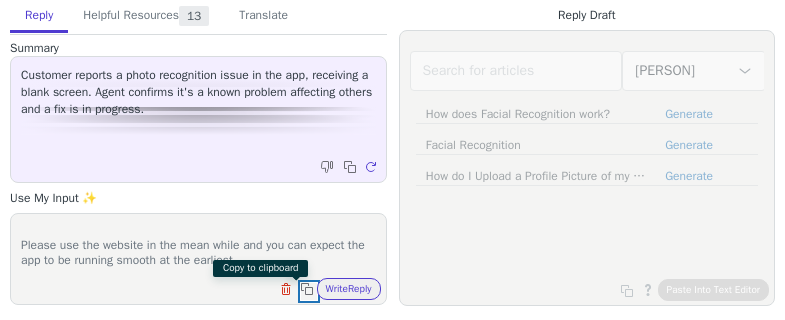 type 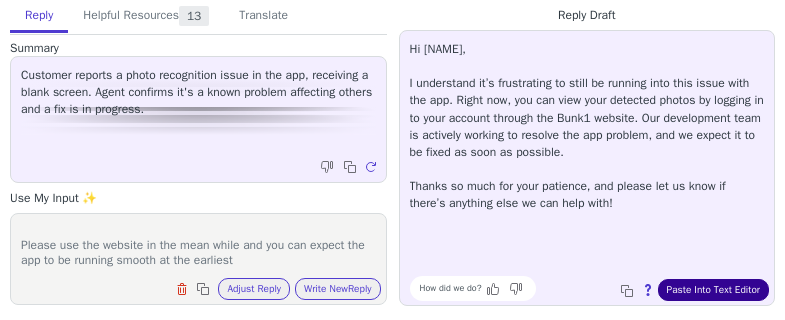 click on "Paste Into Text Editor" at bounding box center (713, 290) 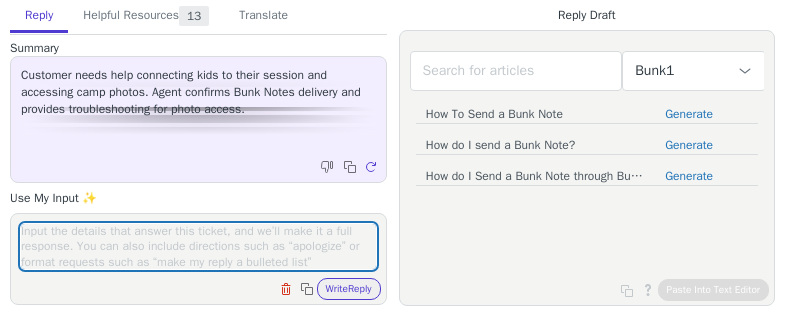 scroll, scrollTop: 0, scrollLeft: 0, axis: both 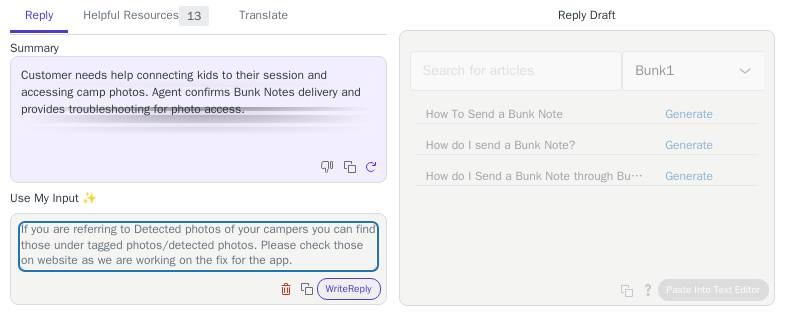 type on "We have checked and see that the Camp Photos are visible under gallery.
The photo you shared does shows the Album's uploaded by the Camp.
If you are referring to Detected photos of your campers you can find those under tagged photos/detected photos. Please check those on website as we are working on the fix for the app." 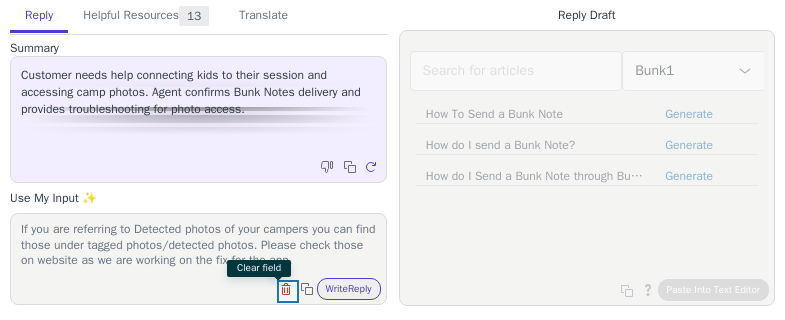 type 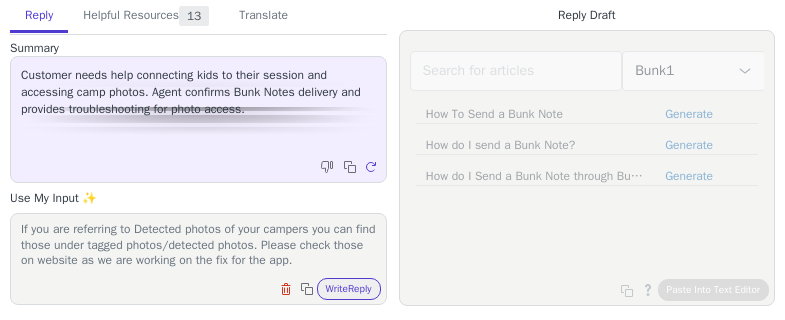 type 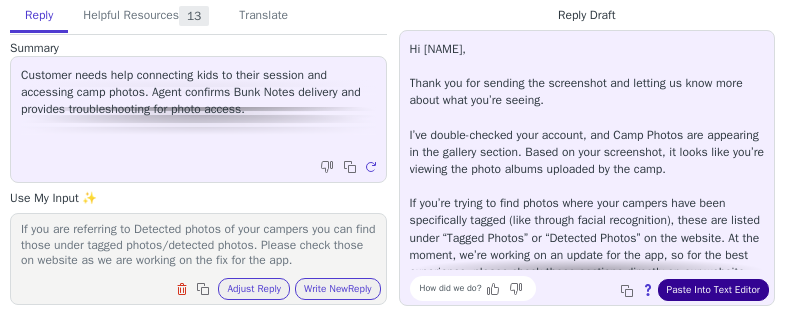 click on "Paste Into Text Editor" at bounding box center (713, 290) 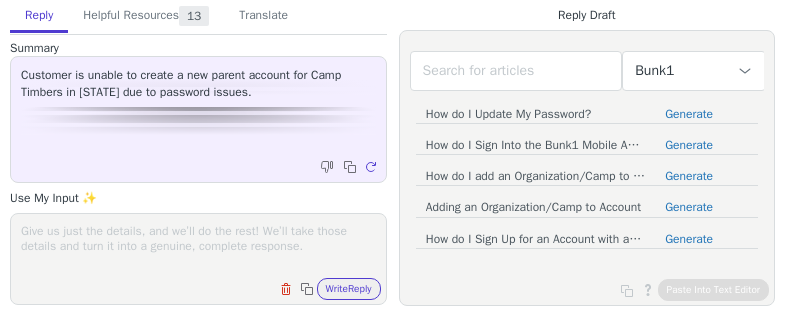 scroll, scrollTop: 0, scrollLeft: 0, axis: both 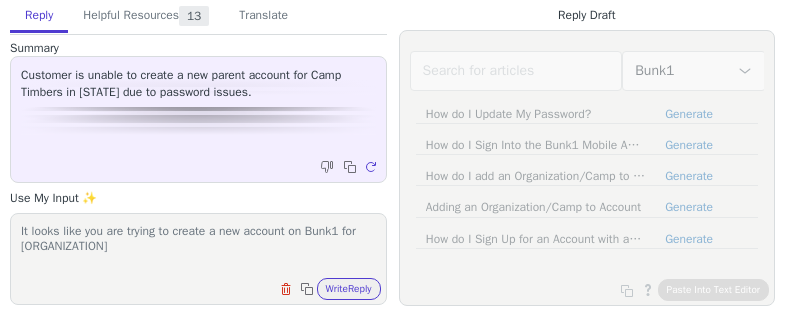 paste on "YMCA" 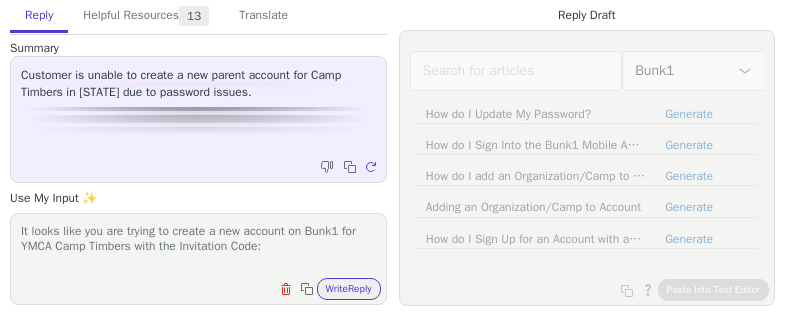 paste on "TIMBERS25" 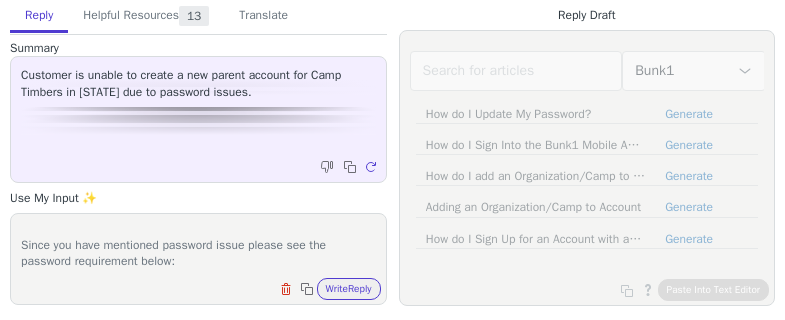 scroll, scrollTop: 63, scrollLeft: 0, axis: vertical 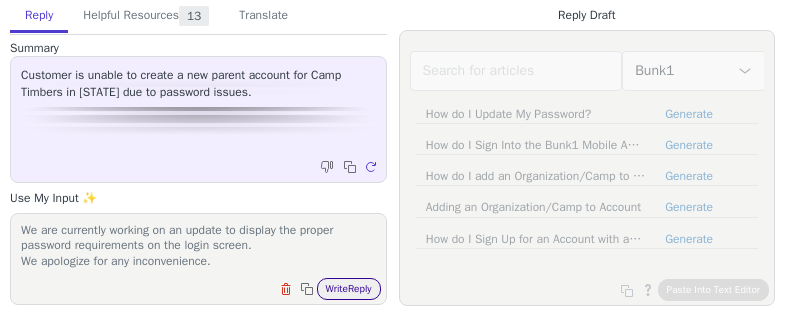 type on "It looks like you are trying to create a new account on Bunk1 for YMCA Camp Timbers with the Invitation Code: TIMBERS25.
Since you have mentioned password issue please see the password requirement below:
Please create a password that is a minimum of 12 characters with 1 lowercase, 1 uppercase, 1 number, and 1 special character.
We are currently working on an update to display the proper password requirements on the login screen.  We apologize for any inconvenience." 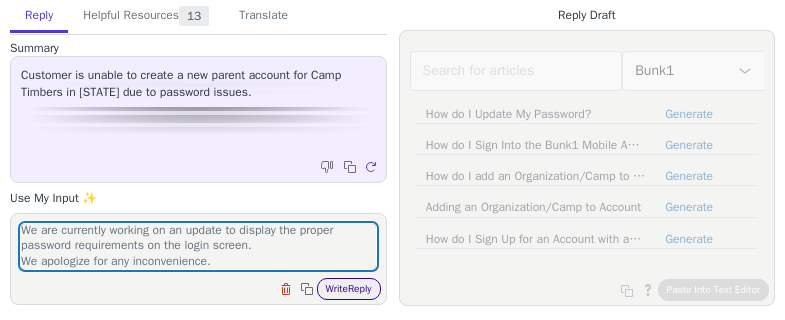 click on "Write  Reply" at bounding box center [349, 289] 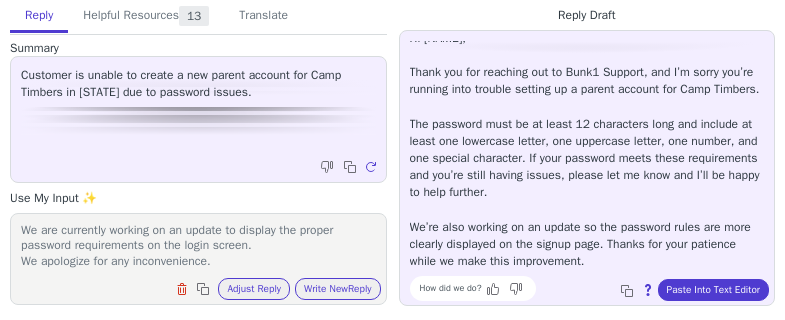 scroll, scrollTop: 0, scrollLeft: 0, axis: both 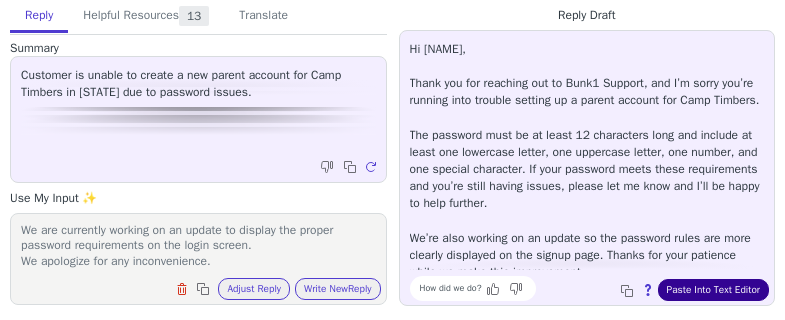 click on "Paste Into Text Editor" at bounding box center (713, 290) 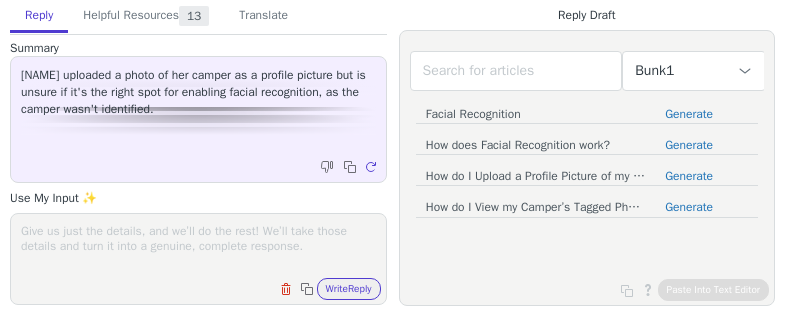 scroll, scrollTop: 0, scrollLeft: 0, axis: both 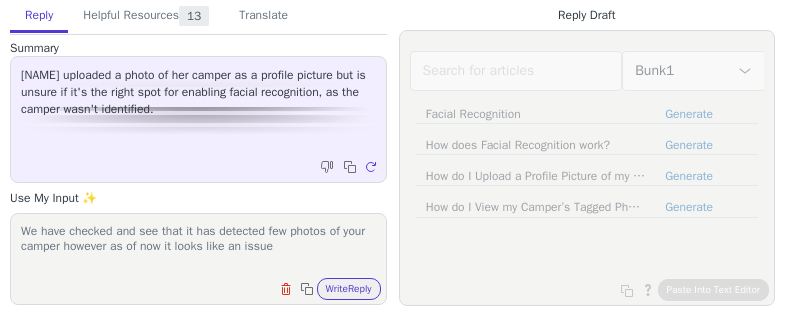 click on "We have checked and see that it has detected few photos of your camper however as of now it looks like an issue" at bounding box center [198, 246] 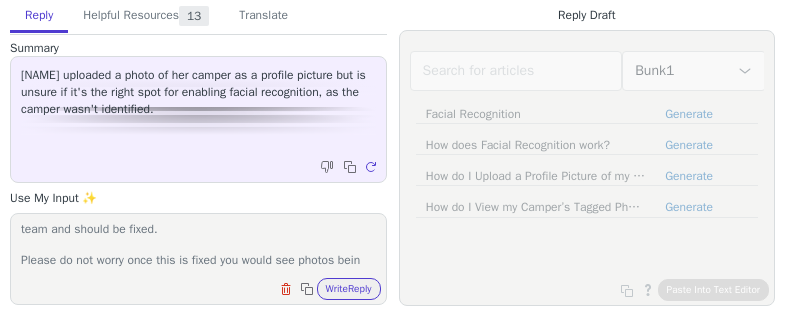scroll, scrollTop: 63, scrollLeft: 0, axis: vertical 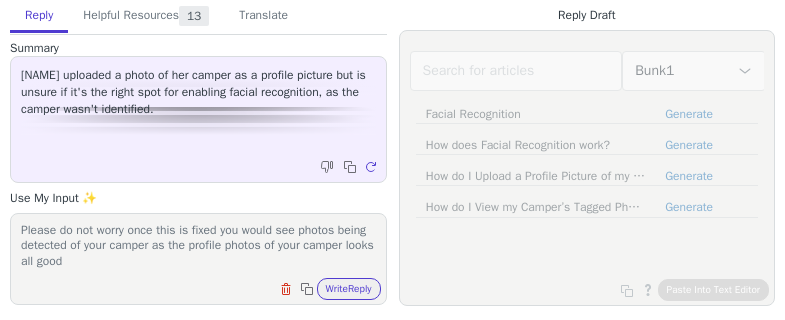 type on "We have checked and see that it has detected few photos of your camper however as of now it looks like an issue with the facial recognition feature, the issue is already being looked upon by the team and should be fixed.
Please do not worry once this is fixed you would see photos being detected of your camper as the profile photos of your camper looks all good" 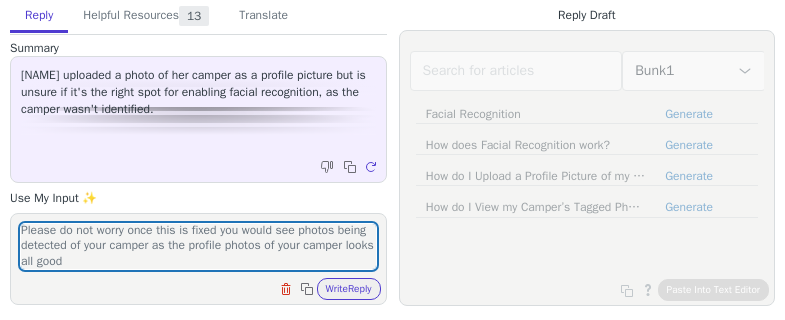 type 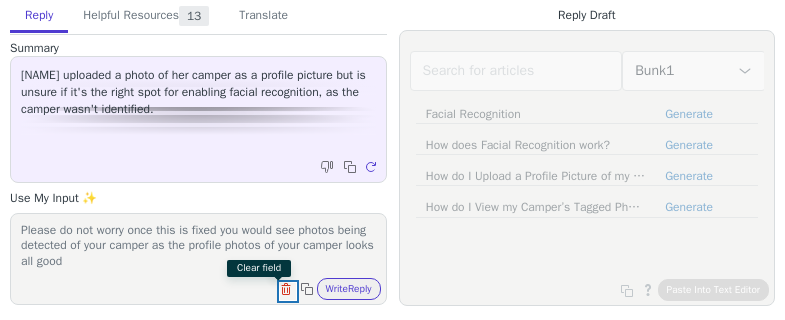 type 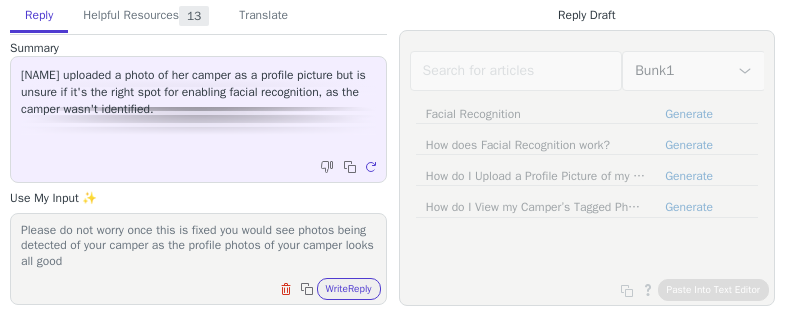 type 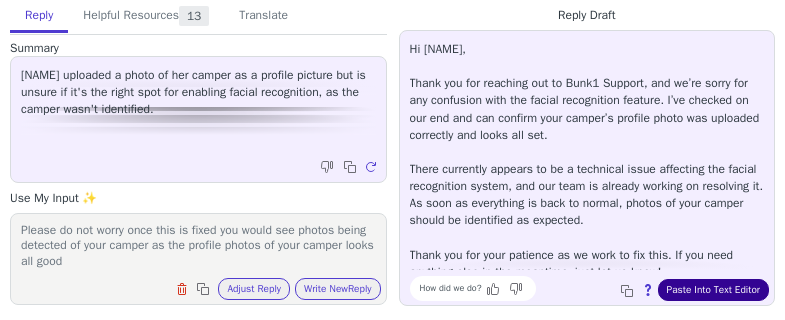 click on "Paste Into Text Editor" at bounding box center [713, 290] 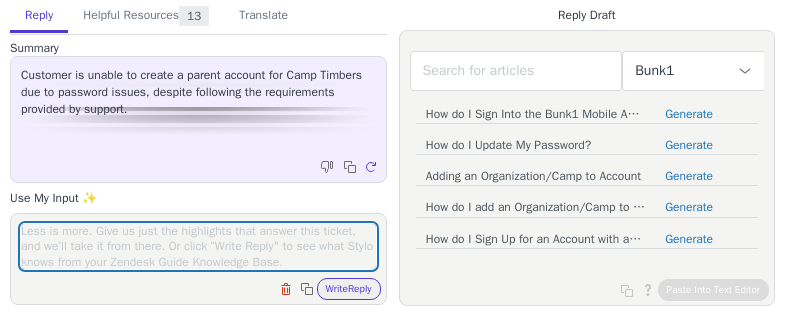 scroll, scrollTop: 0, scrollLeft: 0, axis: both 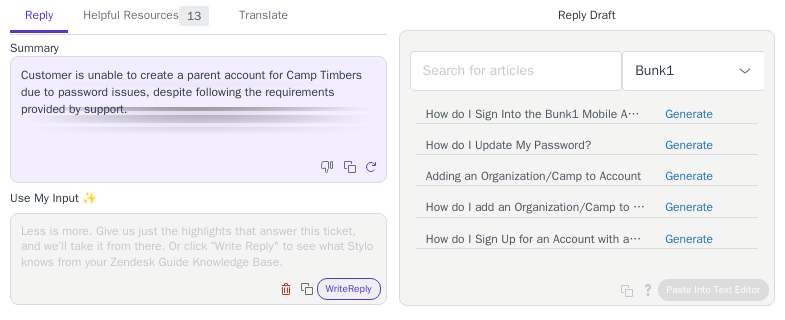 click at bounding box center [198, 246] 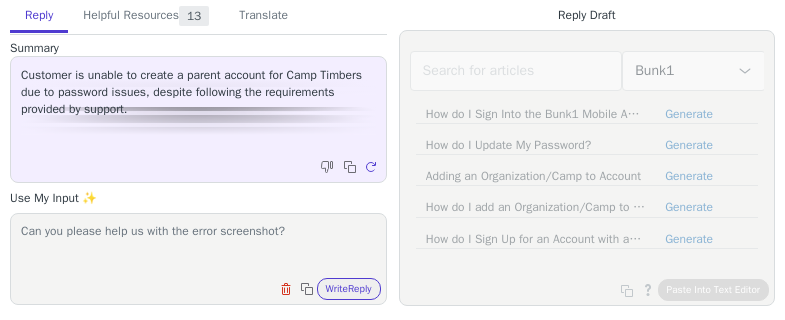 type on "Can you please help us with the error screenshot?" 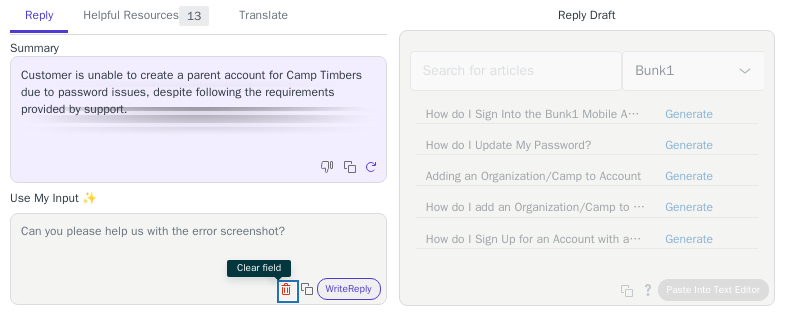 type 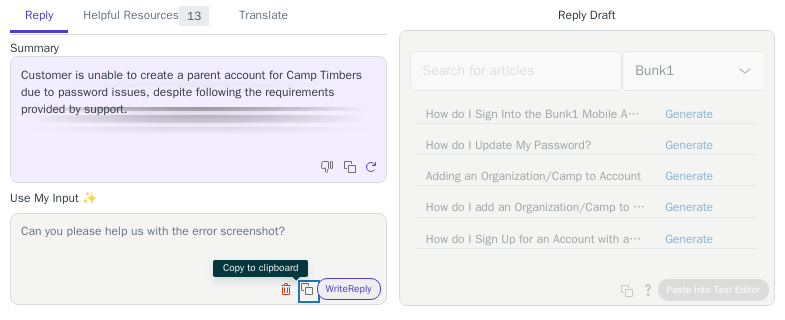 type 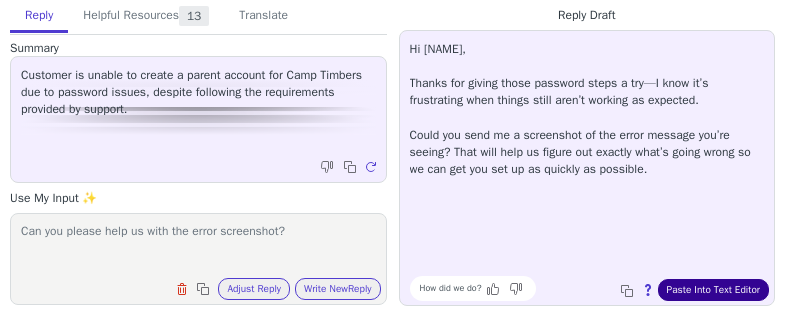 click on "Paste Into Text Editor" at bounding box center [713, 290] 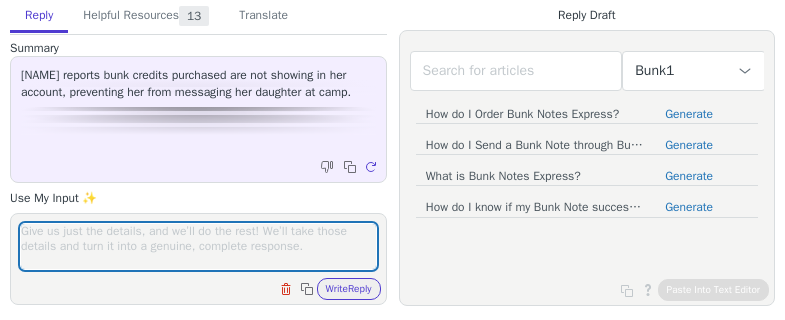 scroll, scrollTop: 0, scrollLeft: 0, axis: both 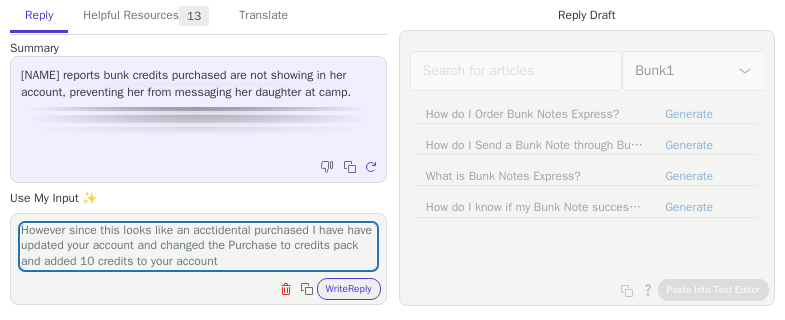 type on "We have checked and see that you purchased the Bunk Notes Express feature and not the Credit pack.
Bunk notes express feature is different from credits, it assigns a unique email address to your camper to stay in touch with family and friends who do not have a Bunk1 account.
However since this looks like an acctidental purchased I have have updated your account and changed the Purchase to credits pack and added 10 credits to your account" 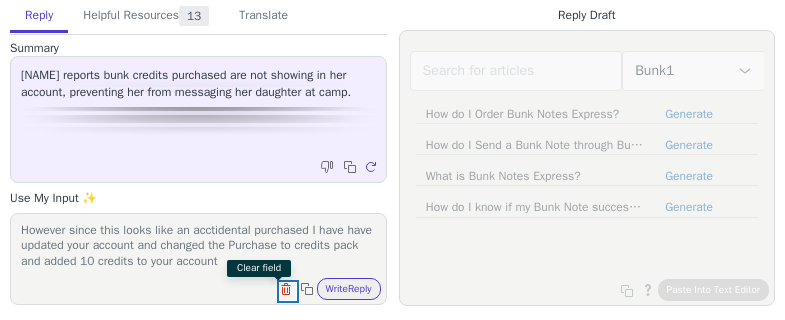 type 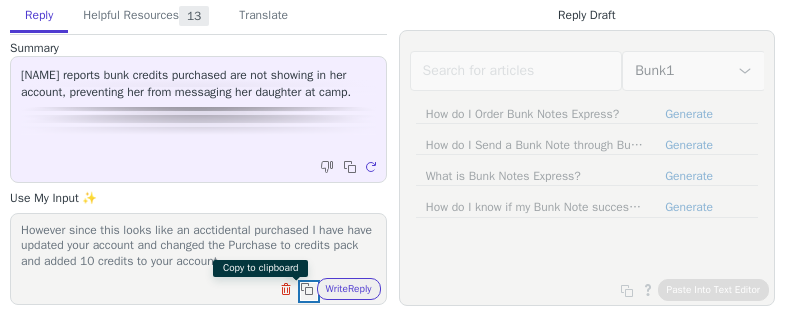 type 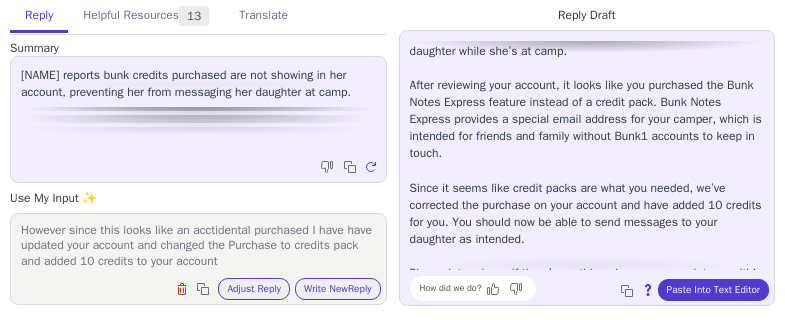 scroll, scrollTop: 97, scrollLeft: 0, axis: vertical 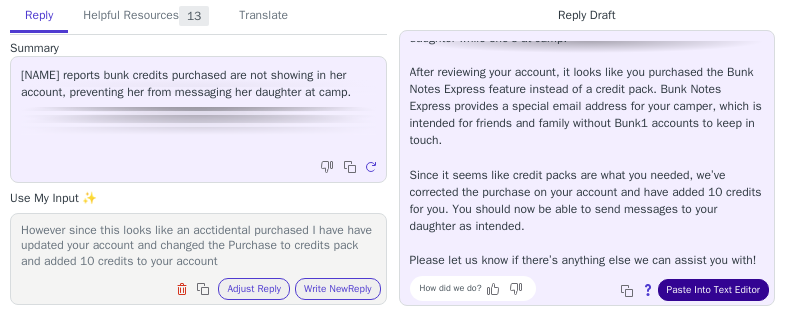 click on "Paste Into Text Editor" at bounding box center [713, 290] 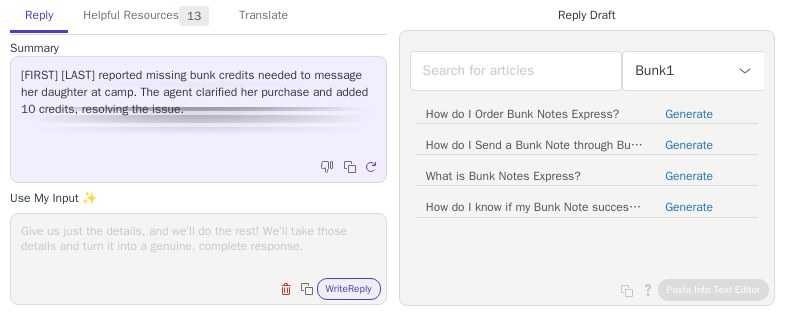 scroll, scrollTop: 0, scrollLeft: 0, axis: both 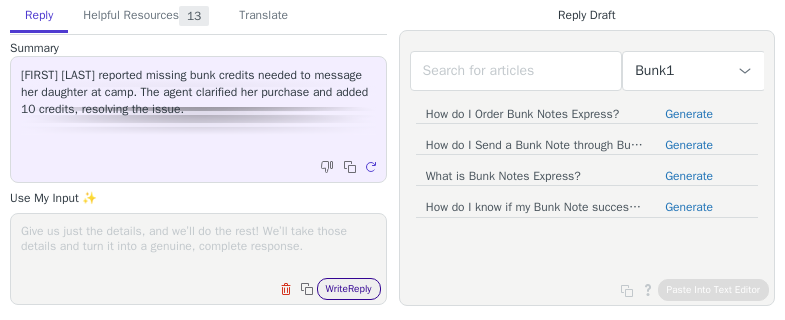 click on "Write  Reply" at bounding box center [349, 289] 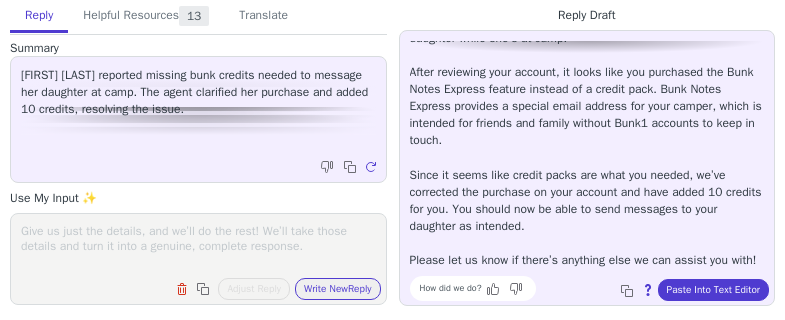 scroll, scrollTop: 0, scrollLeft: 0, axis: both 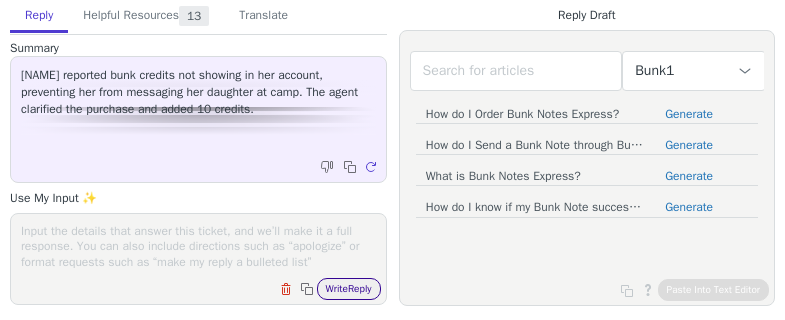 click on "Write  Reply" at bounding box center [349, 289] 